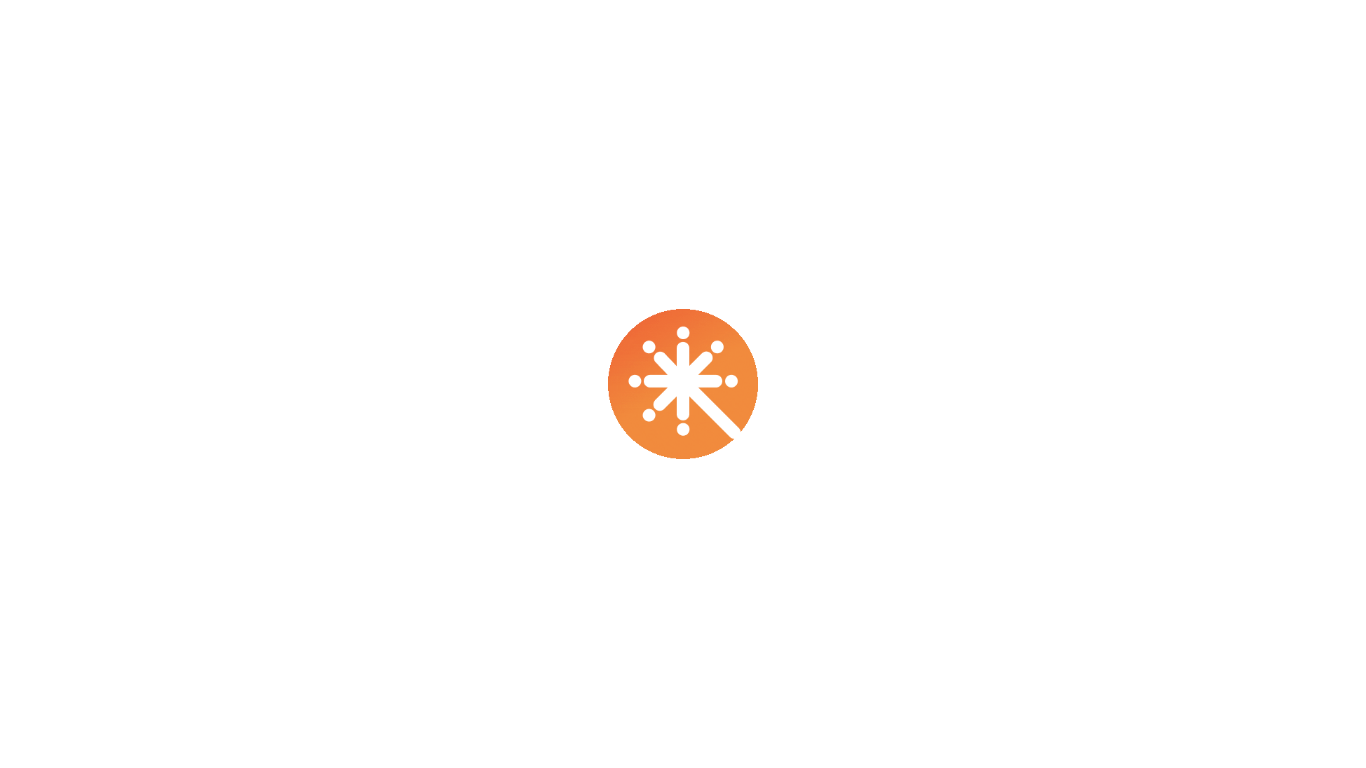 scroll, scrollTop: 0, scrollLeft: 0, axis: both 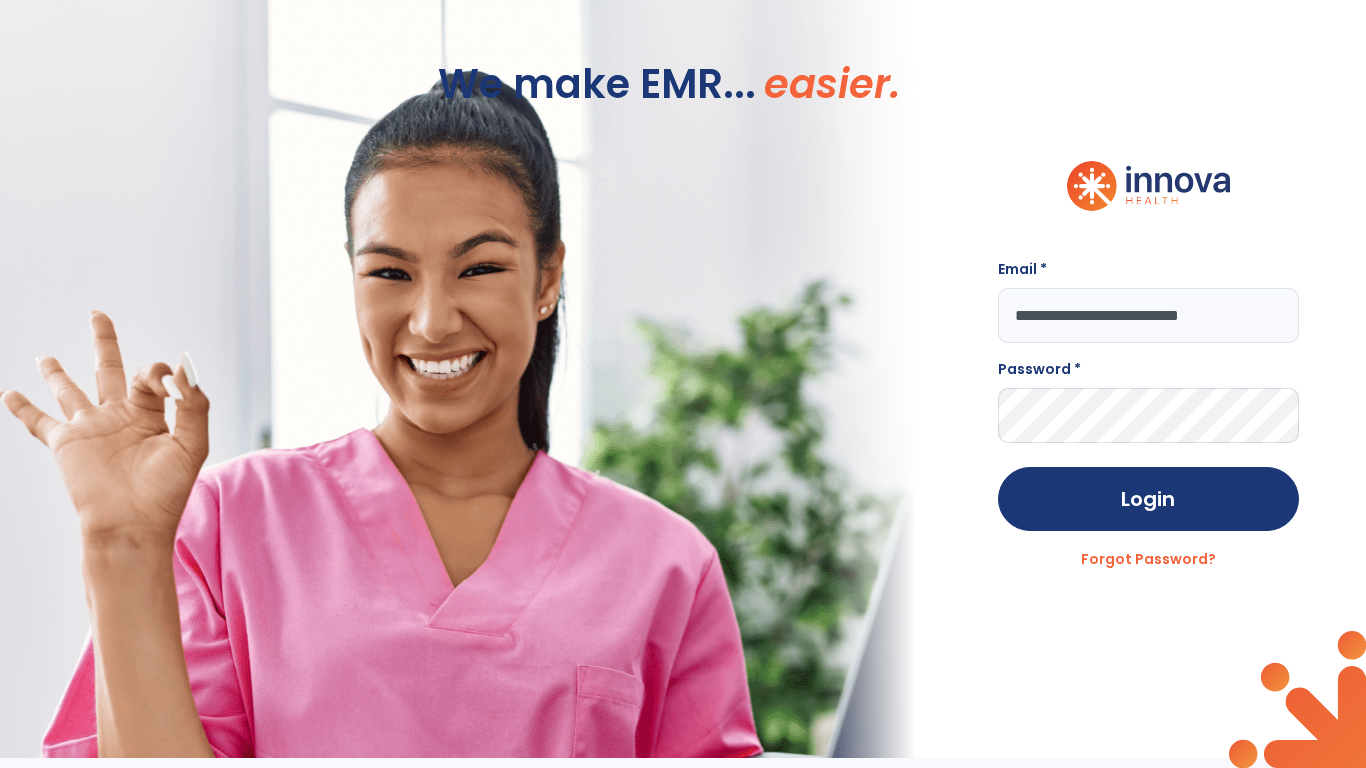 type on "**********" 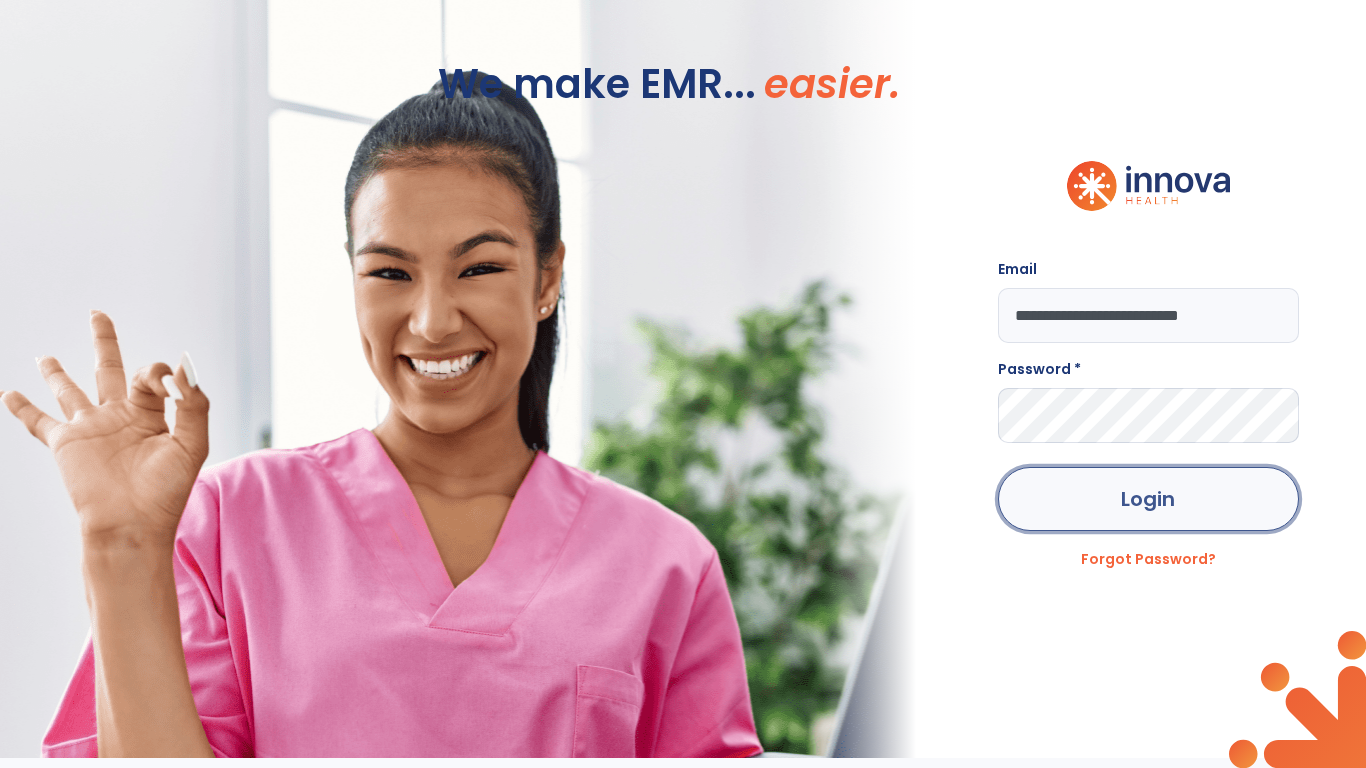 click on "Login" 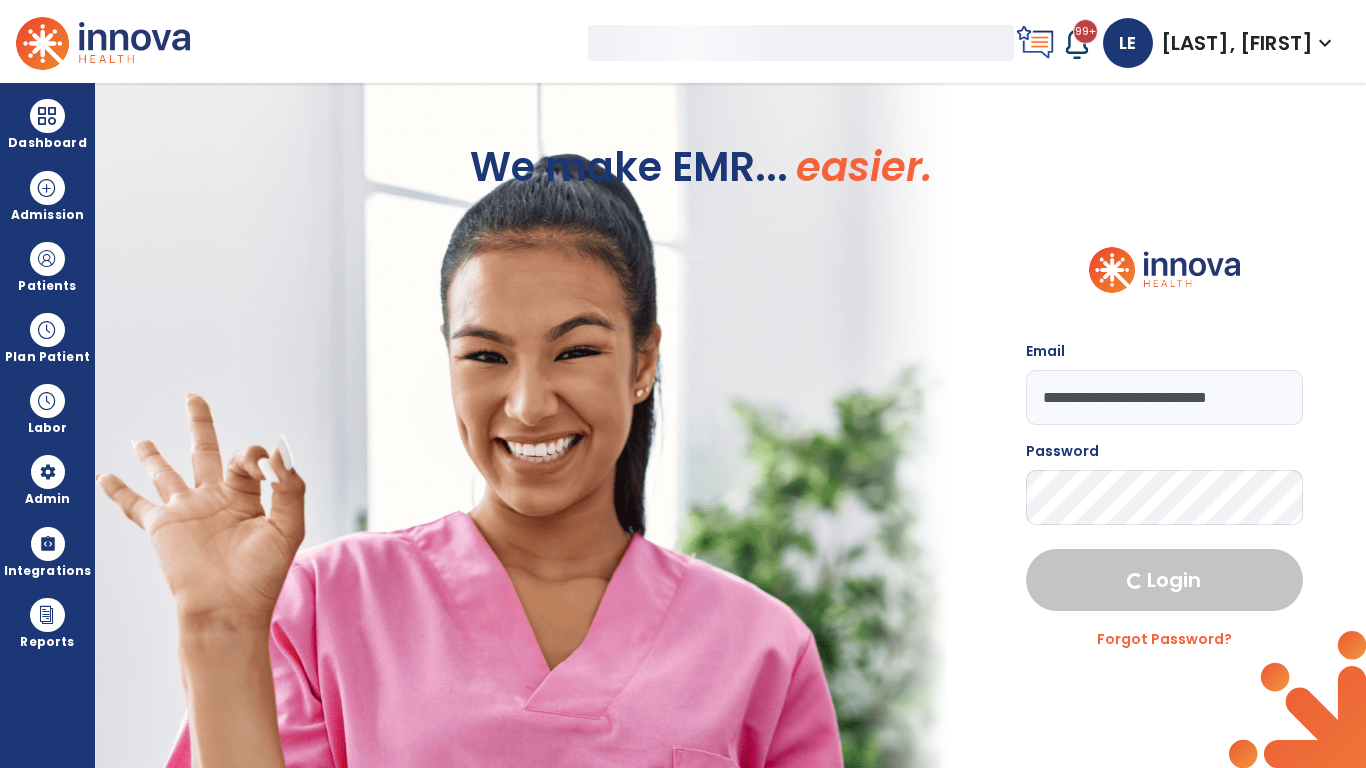 select on "***" 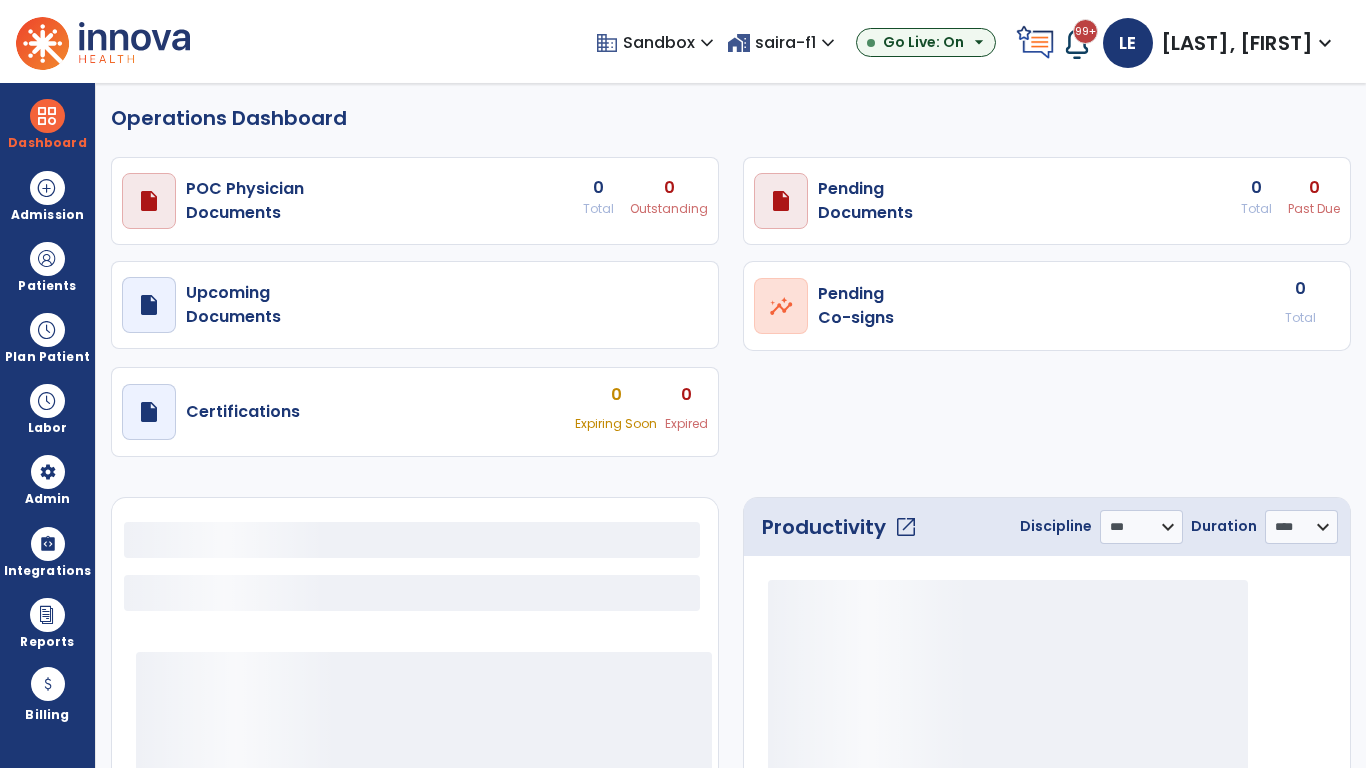 select on "***" 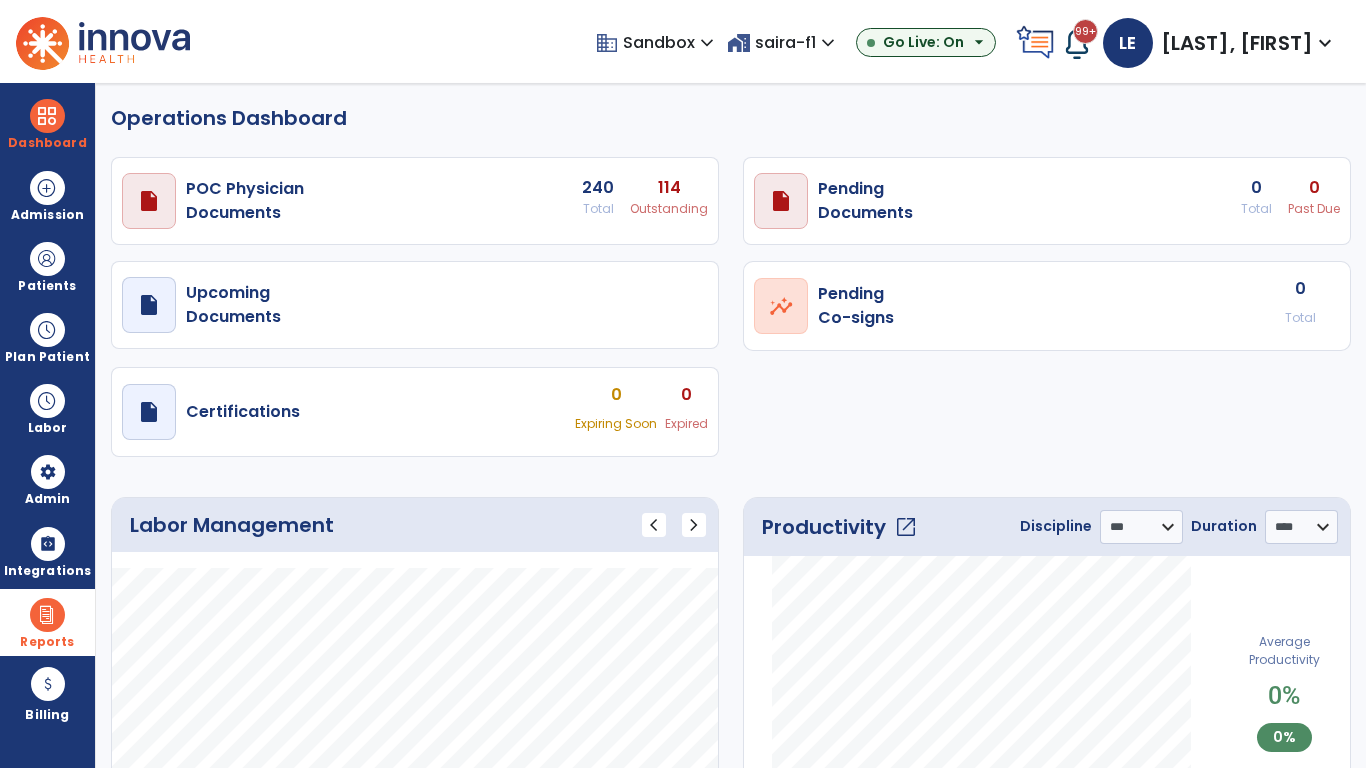 click at bounding box center (47, 615) 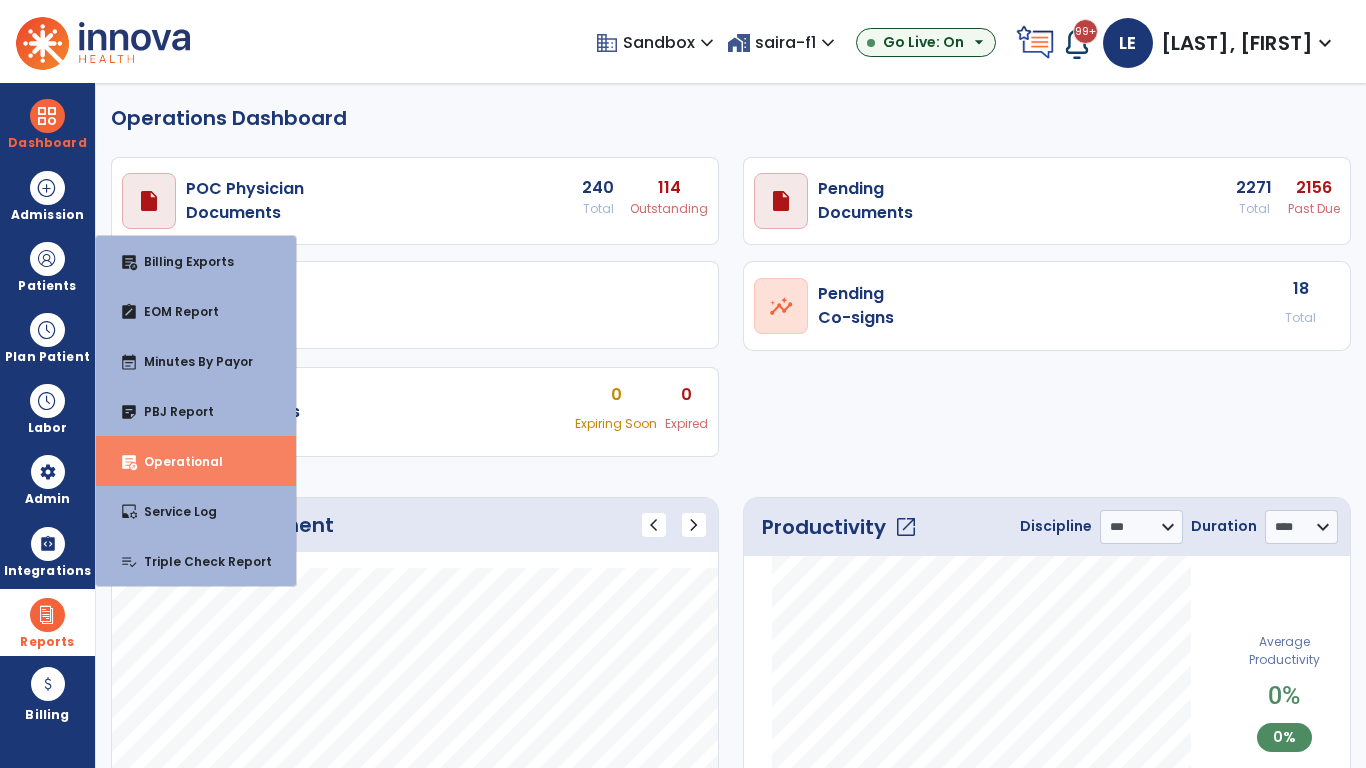 click on "Operational" at bounding box center [175, 461] 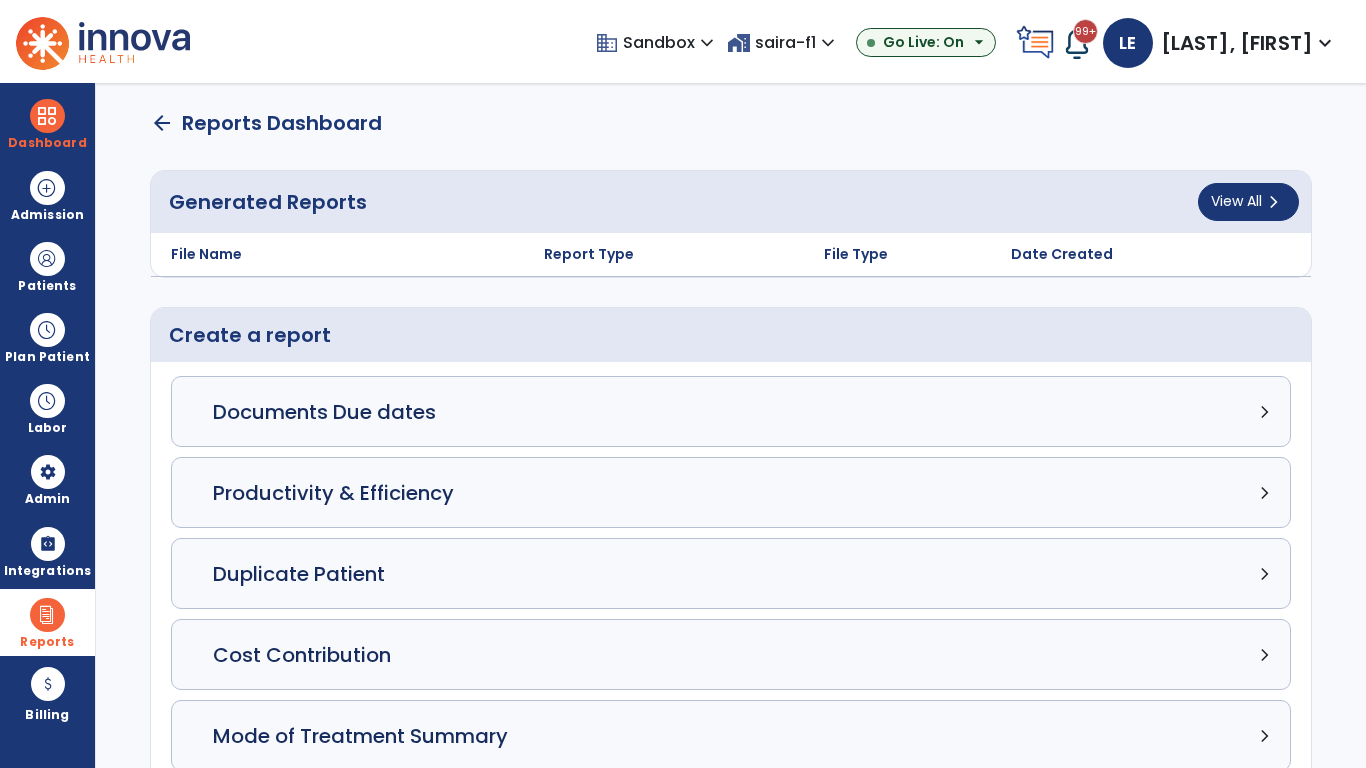click on "Census Detail chevron_right" 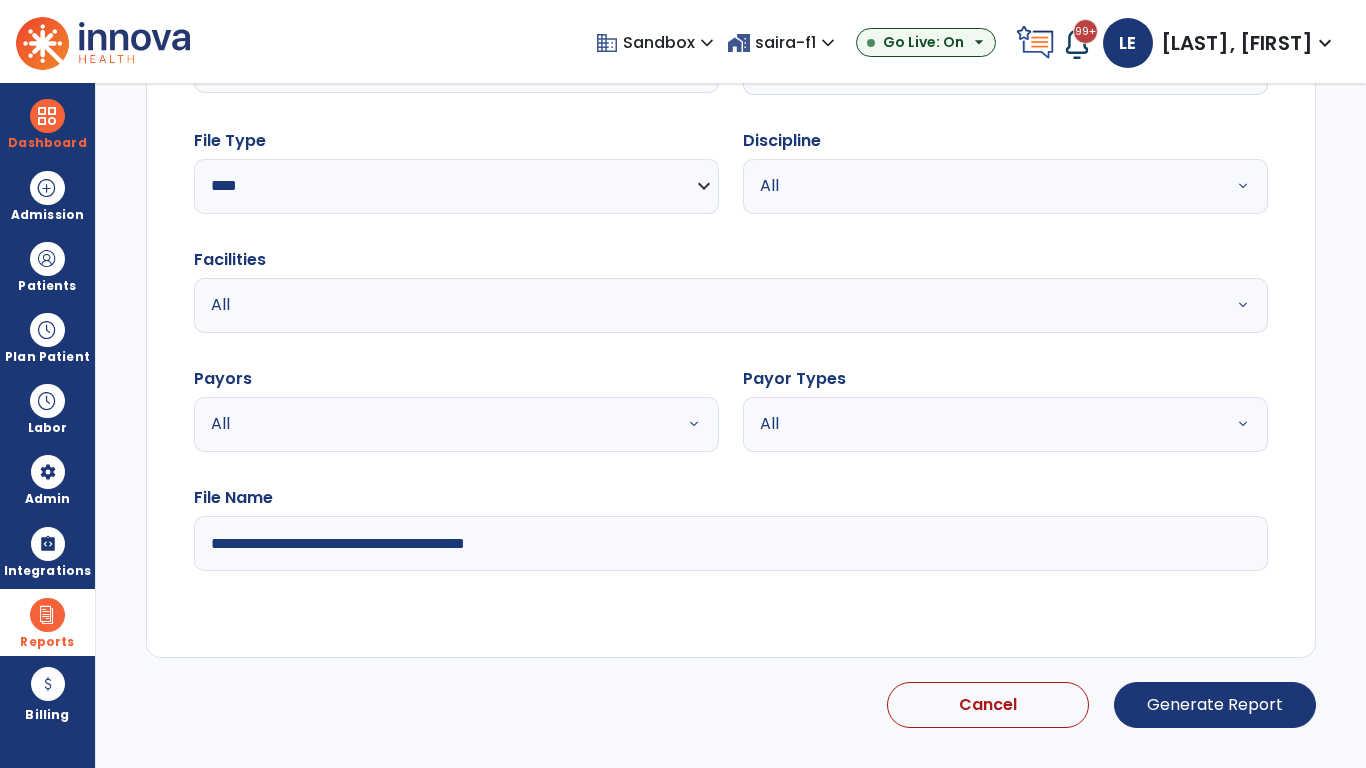 select on "*****" 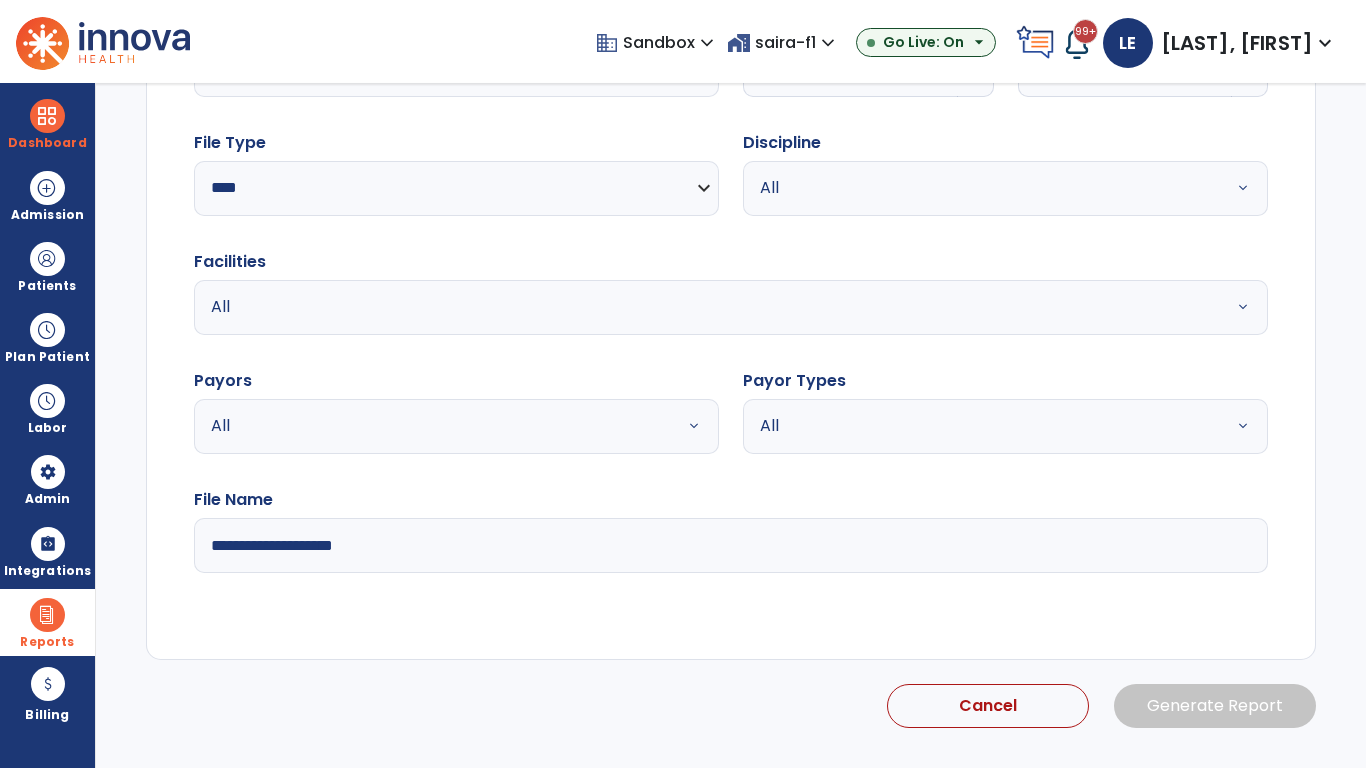 click 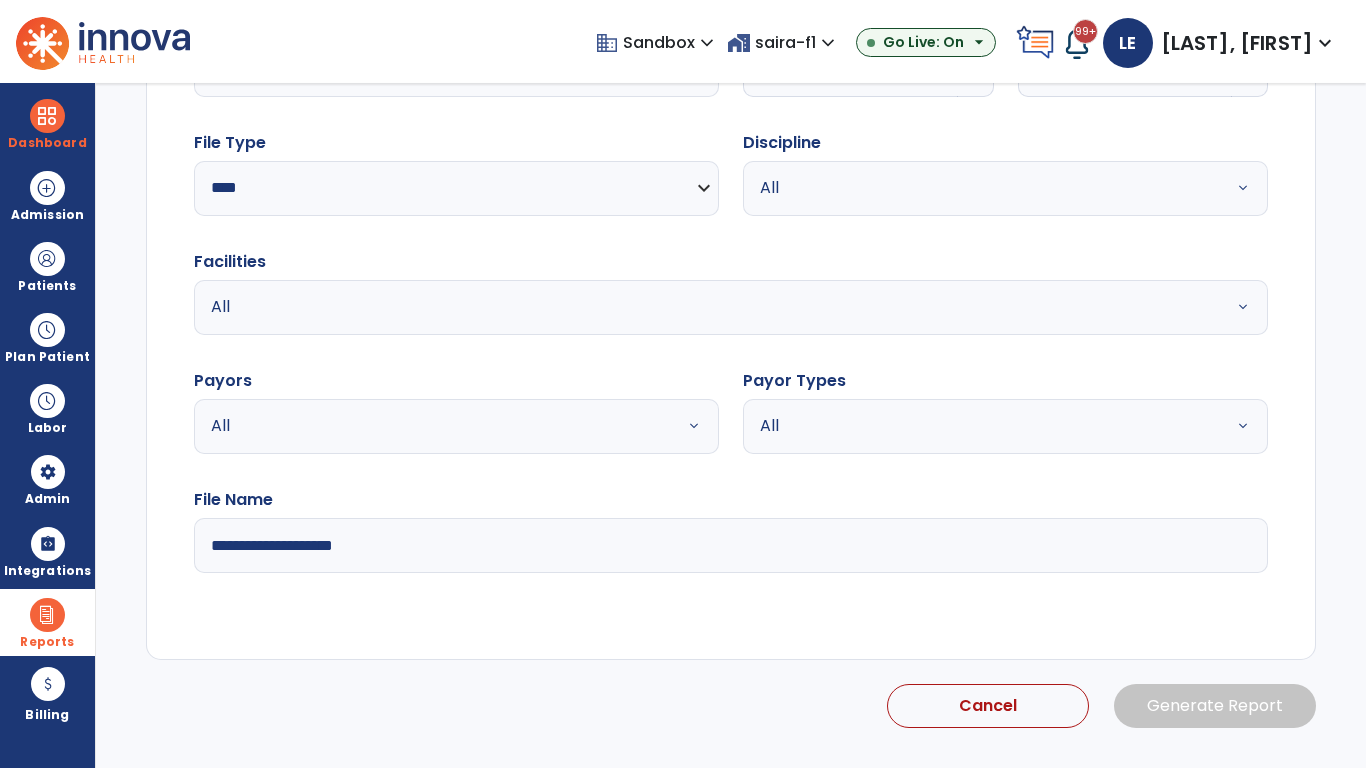 select on "*" 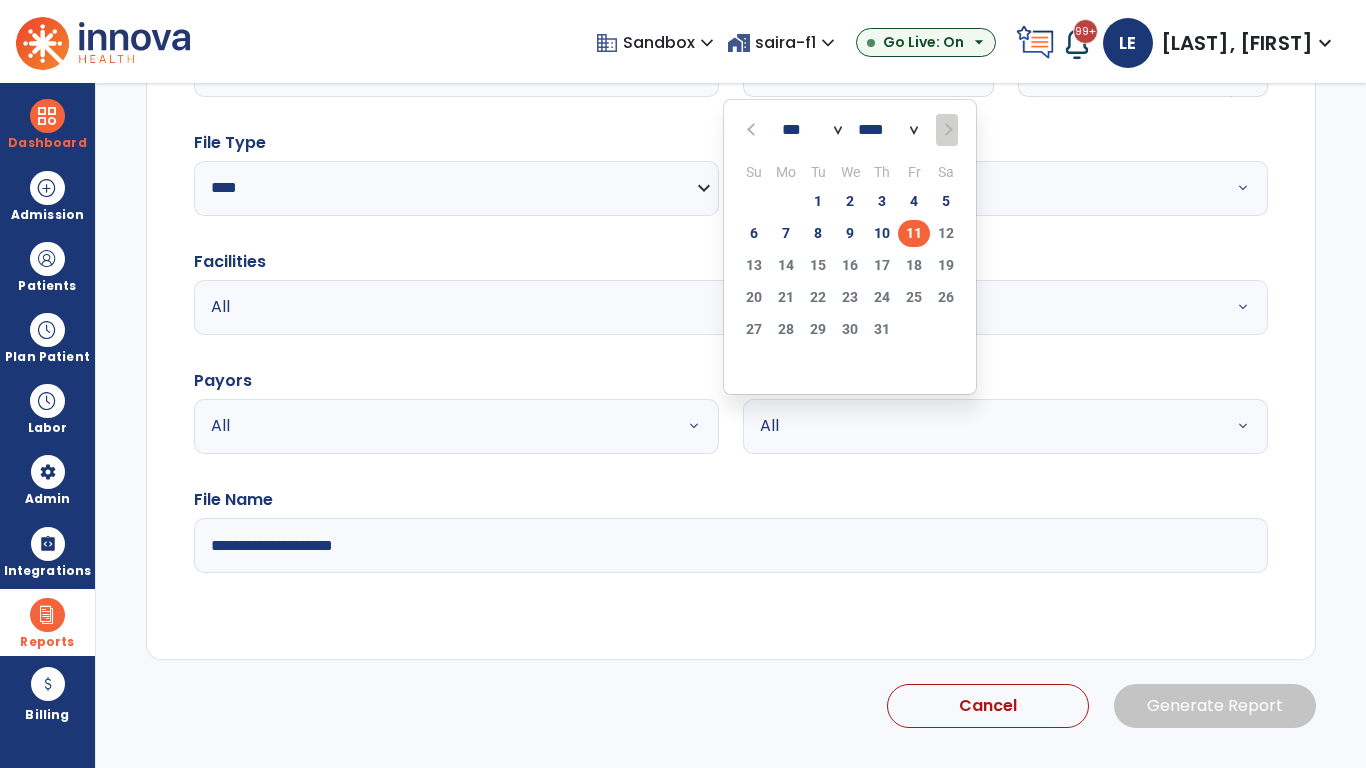 scroll, scrollTop: 192, scrollLeft: 0, axis: vertical 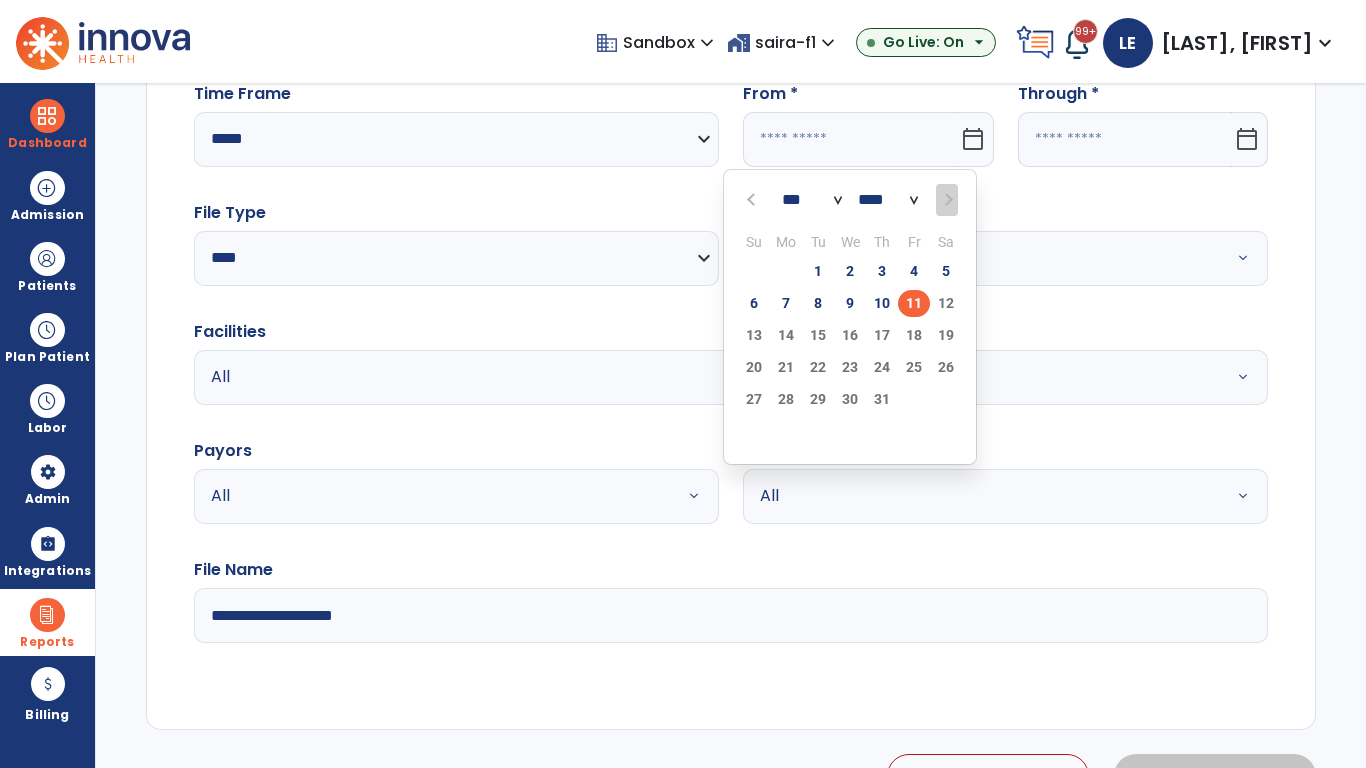 select on "****" 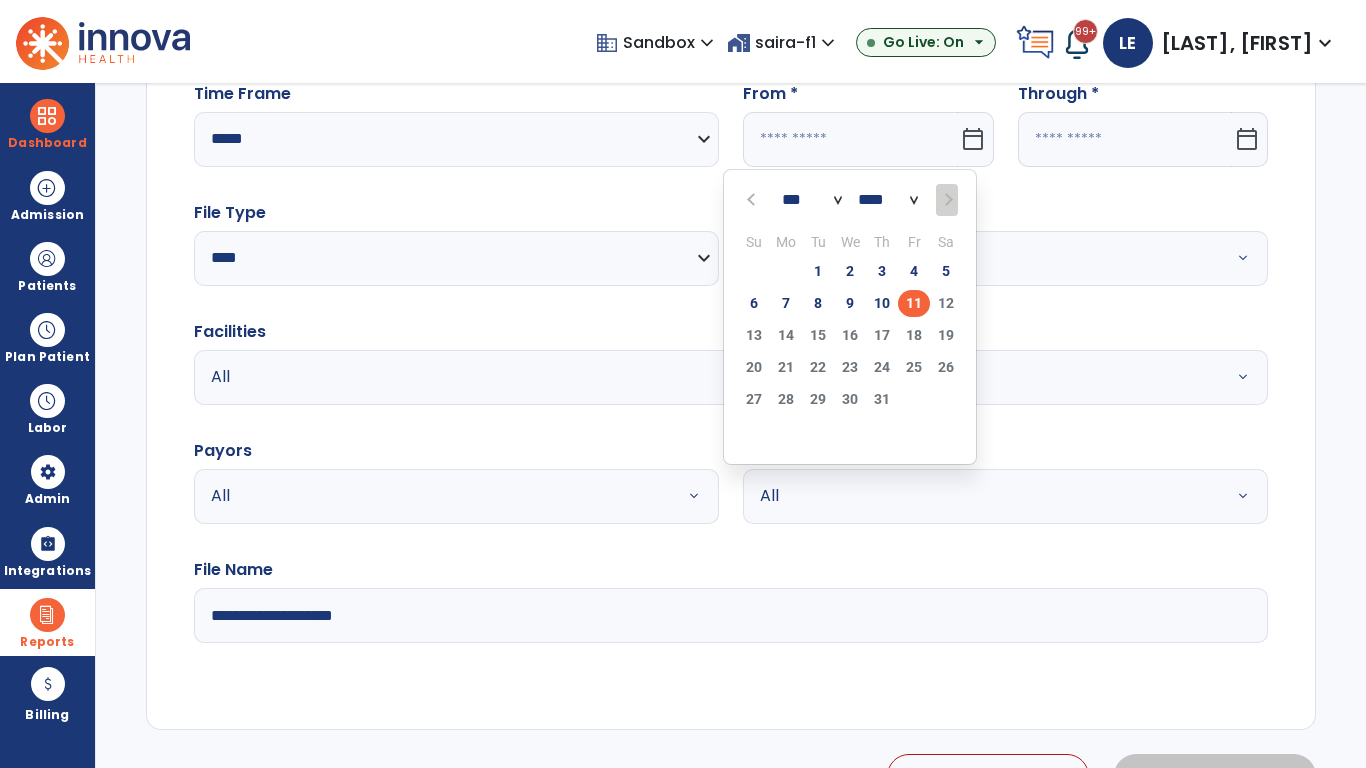 select on "**" 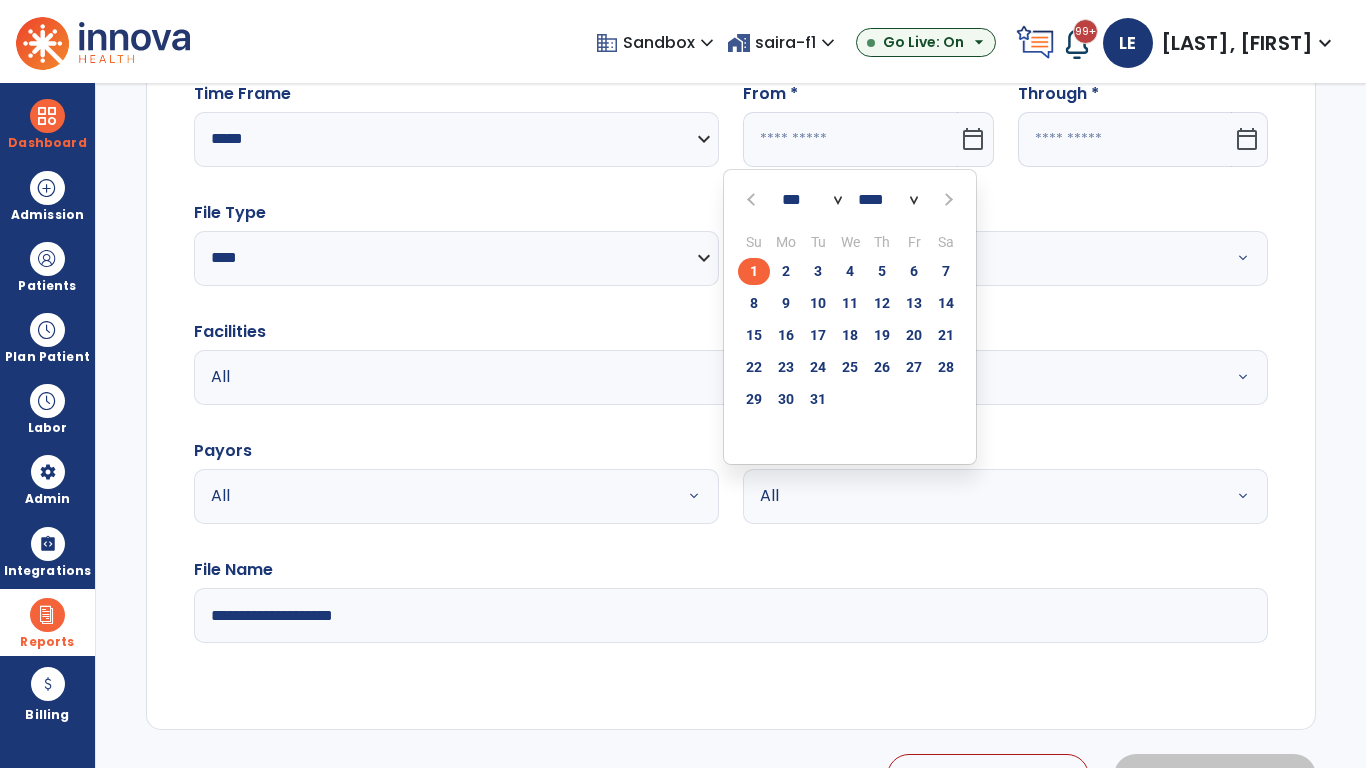 click on "1" 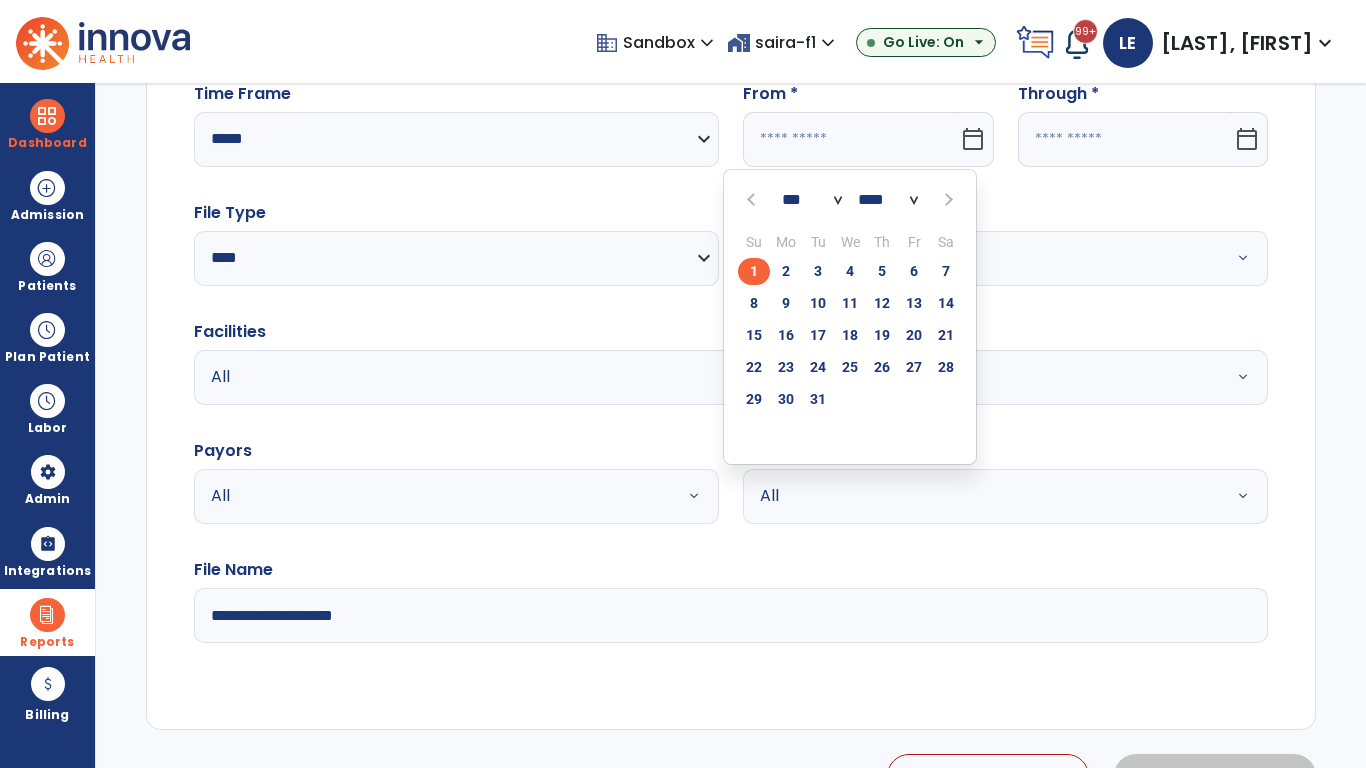 type on "**********" 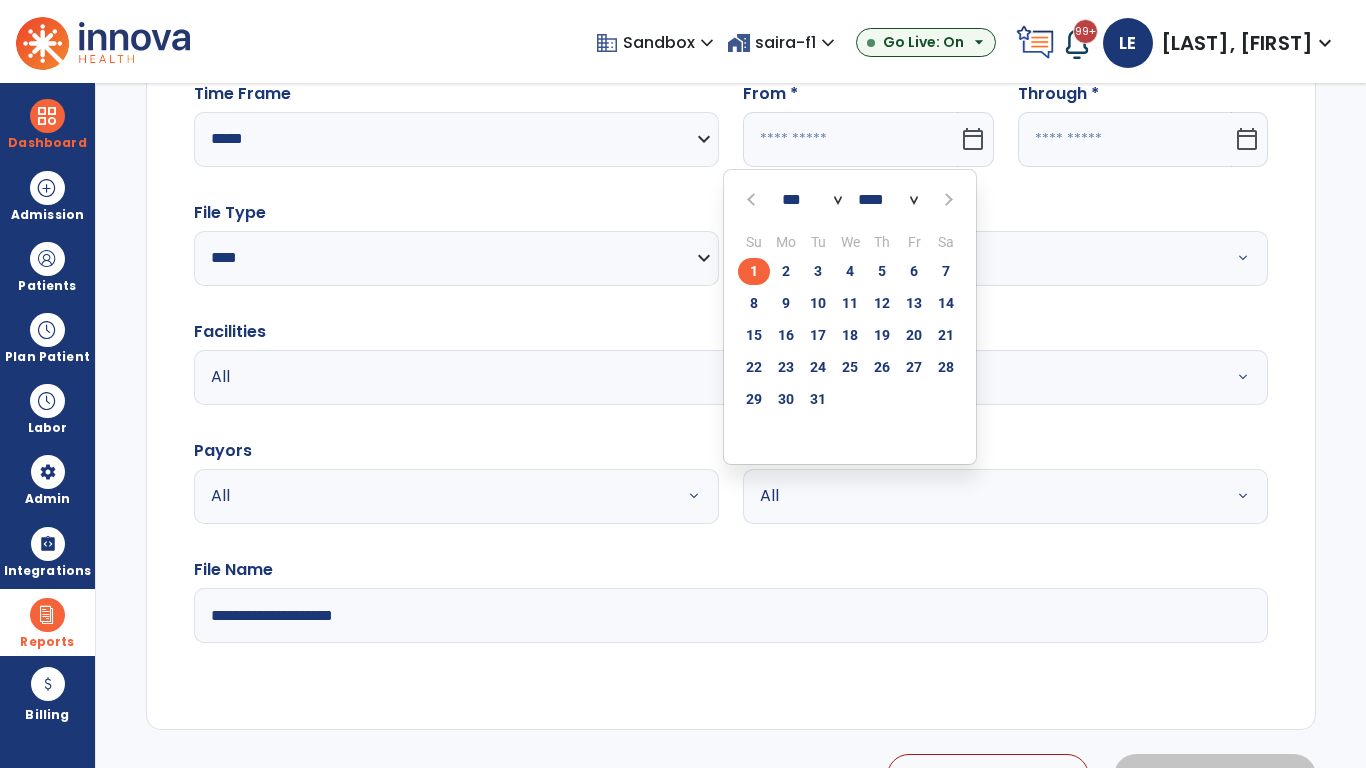 type on "*********" 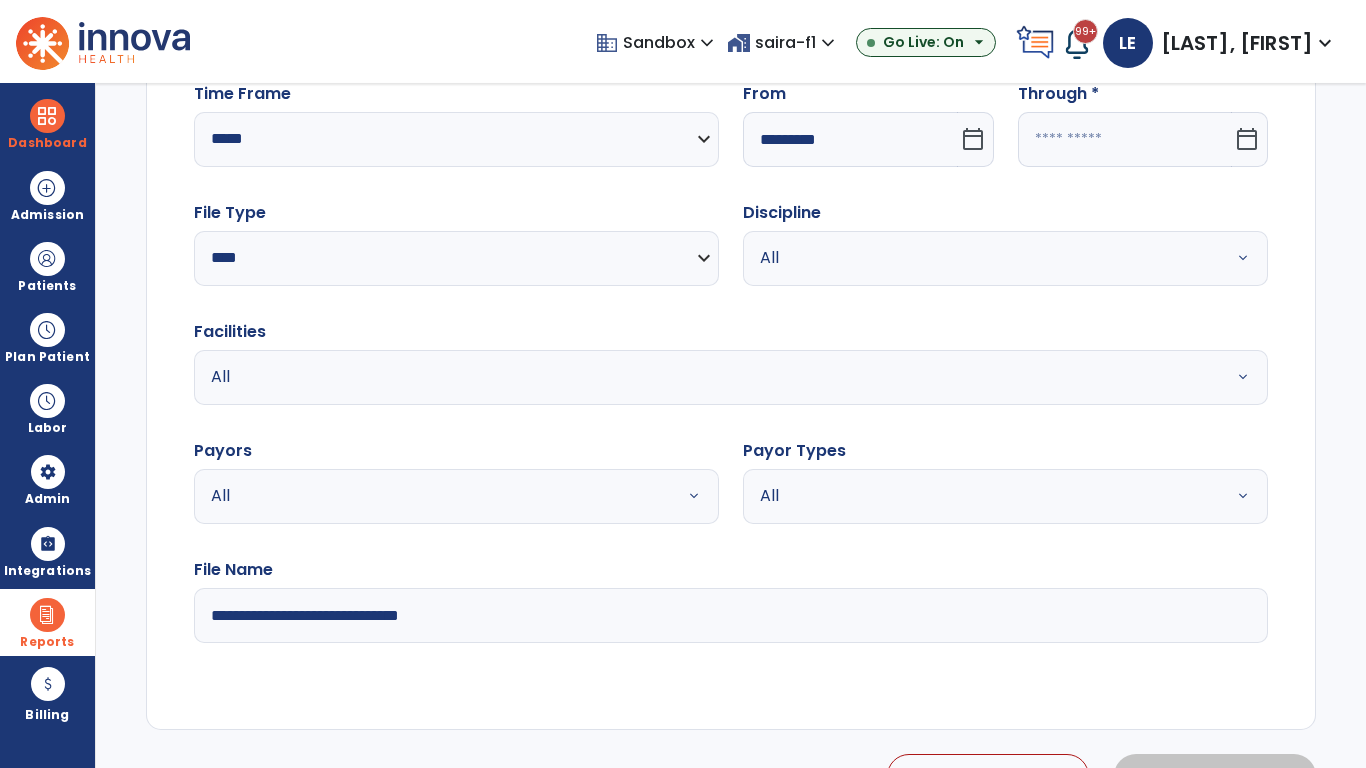 click 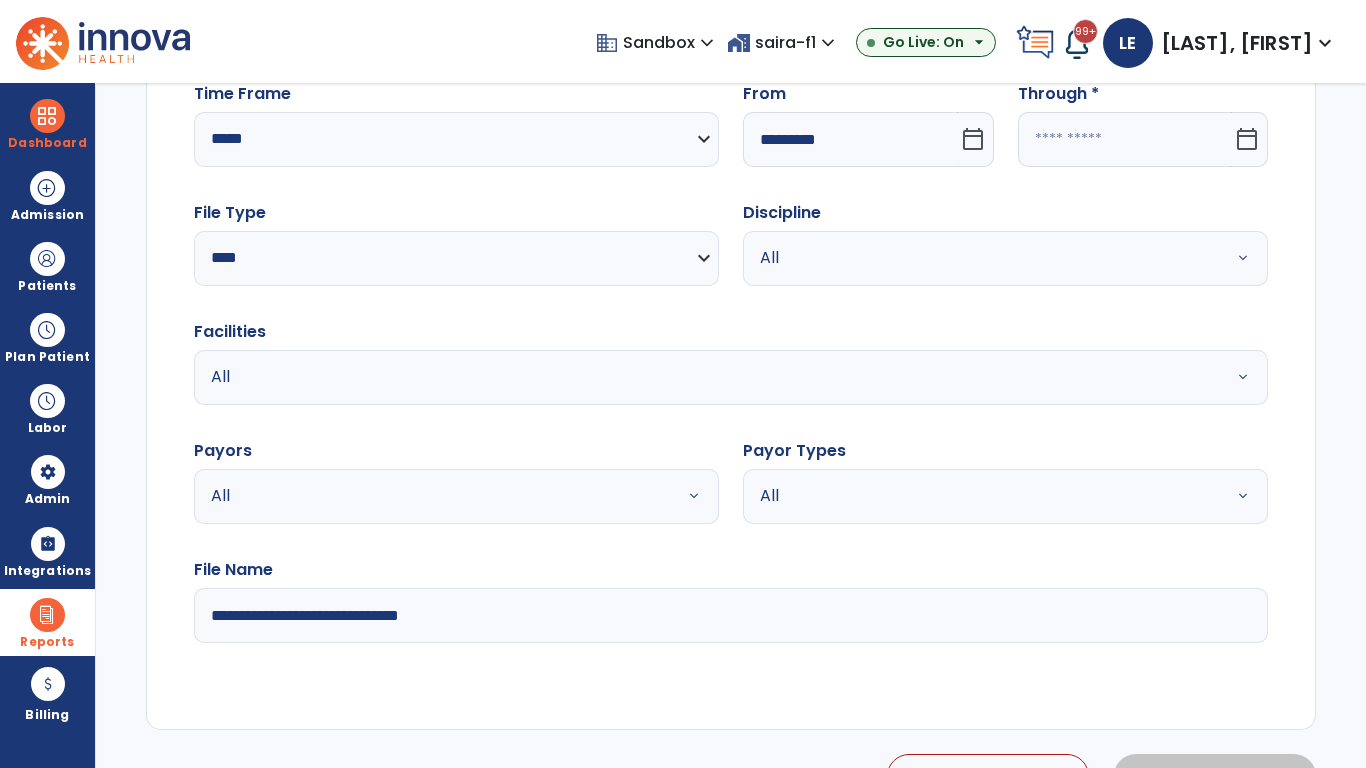 select on "*" 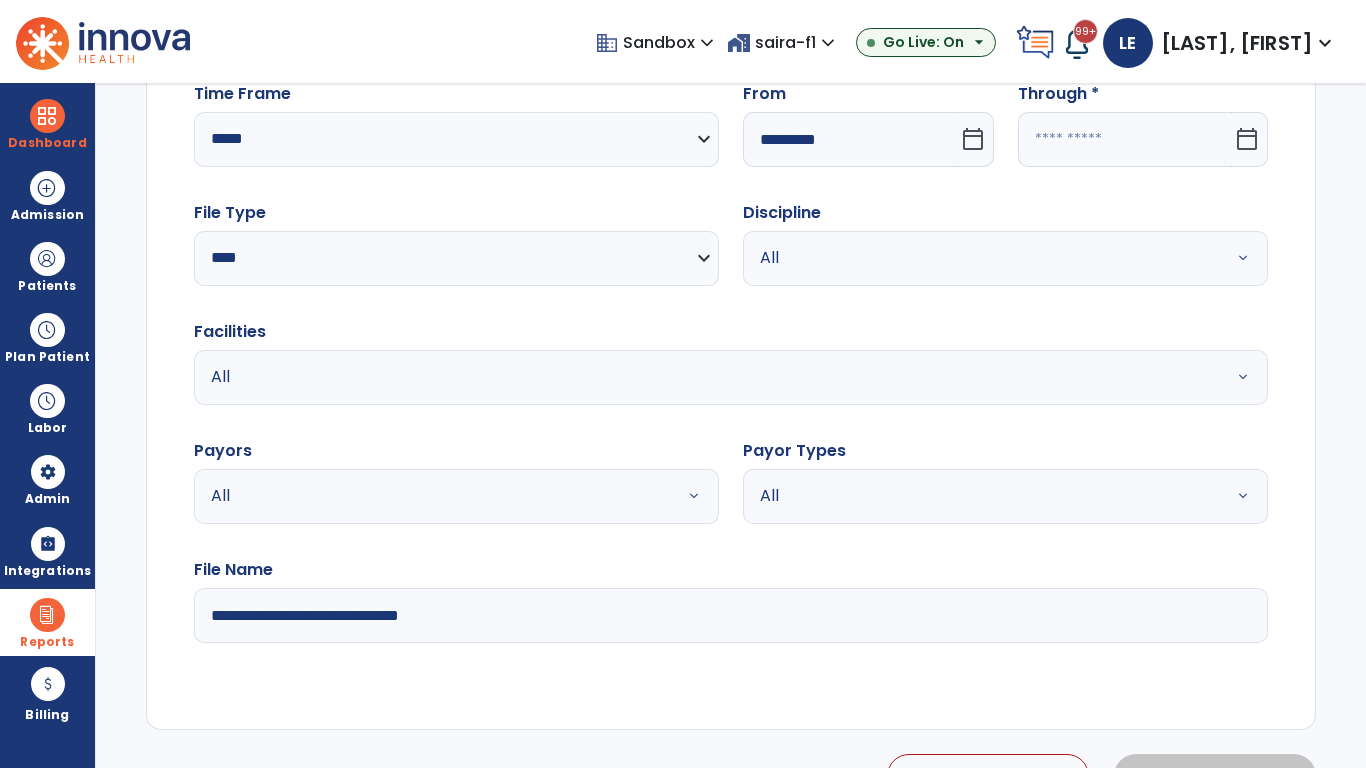 select on "****" 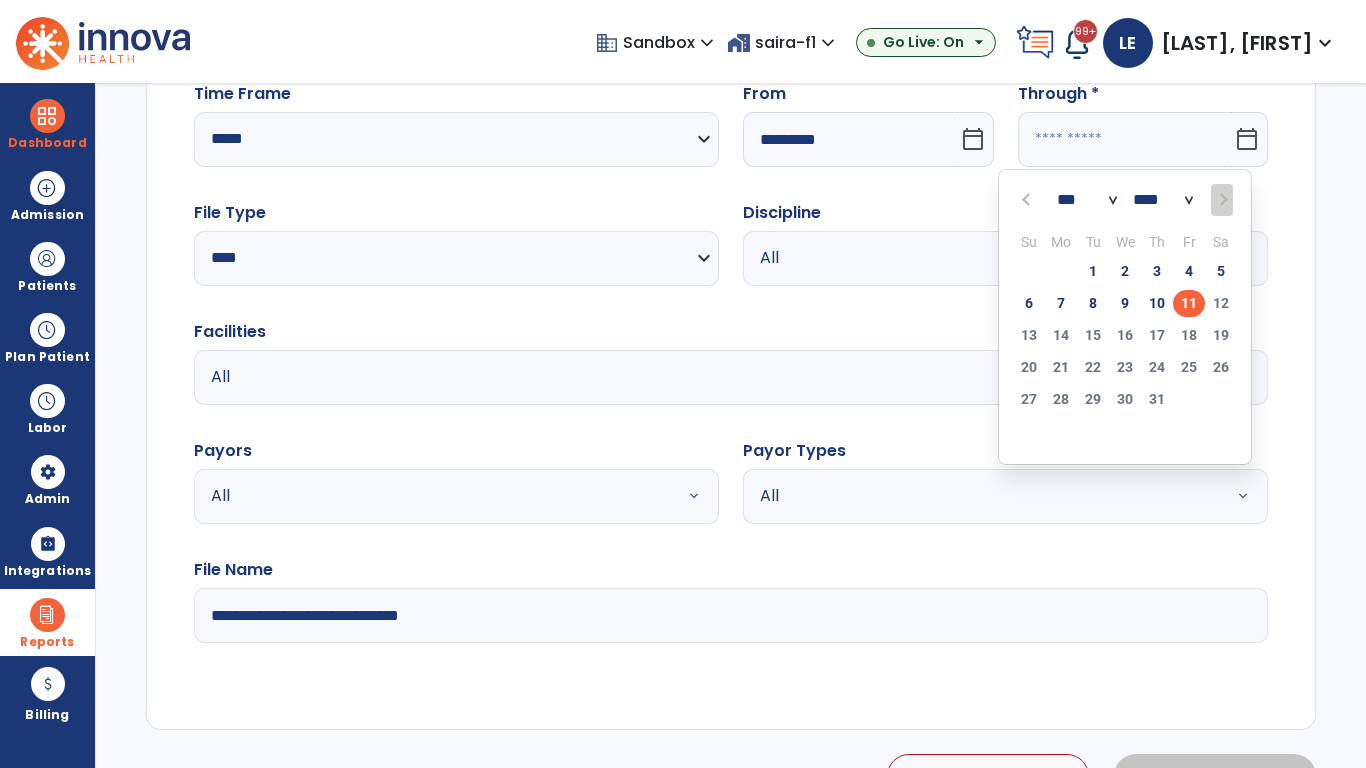 select on "*" 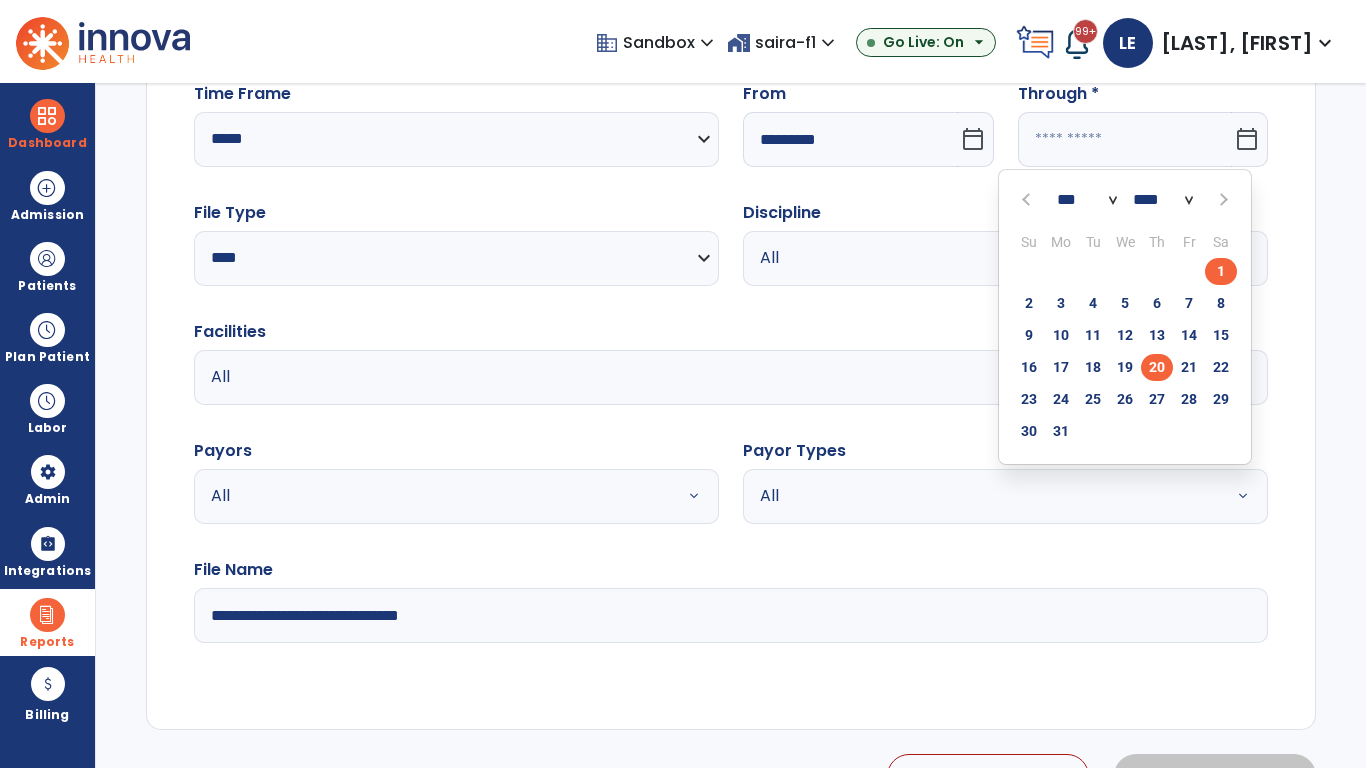 click on "20" 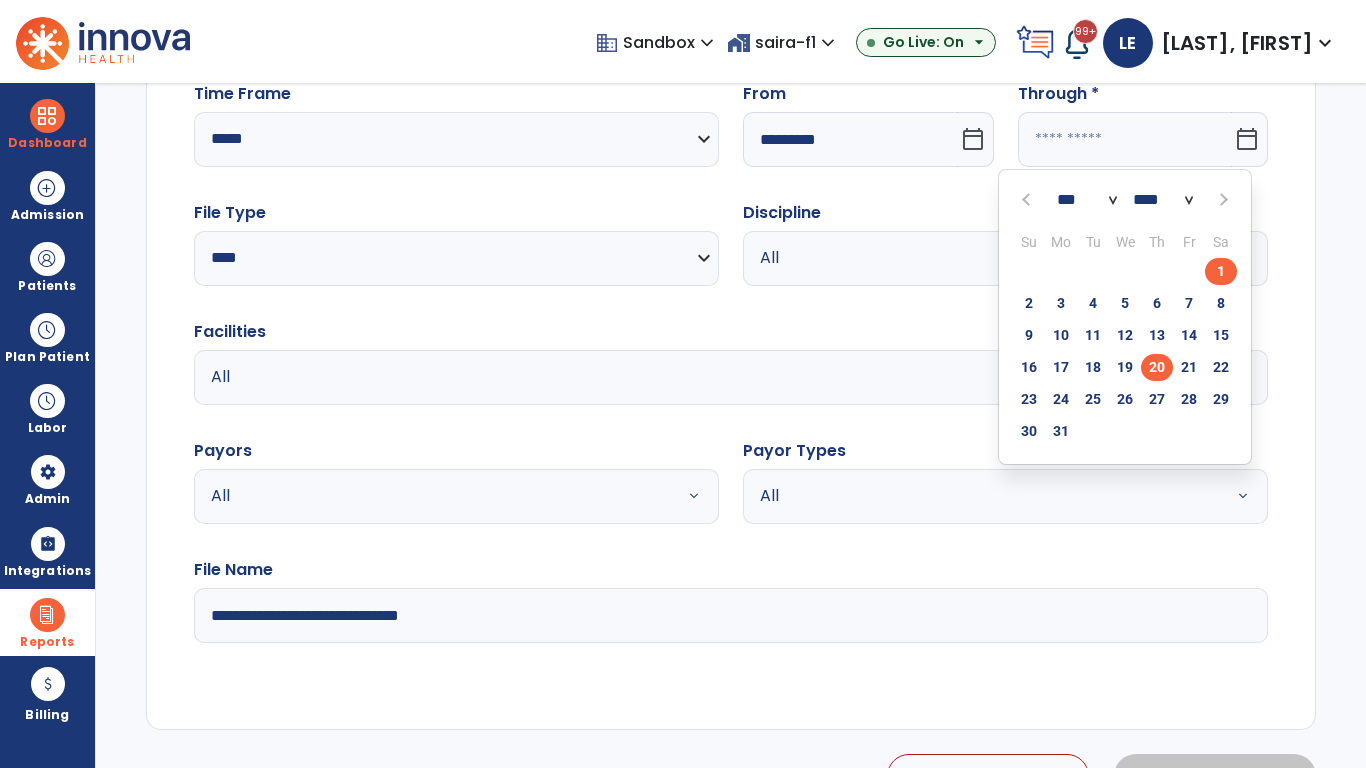 type on "**********" 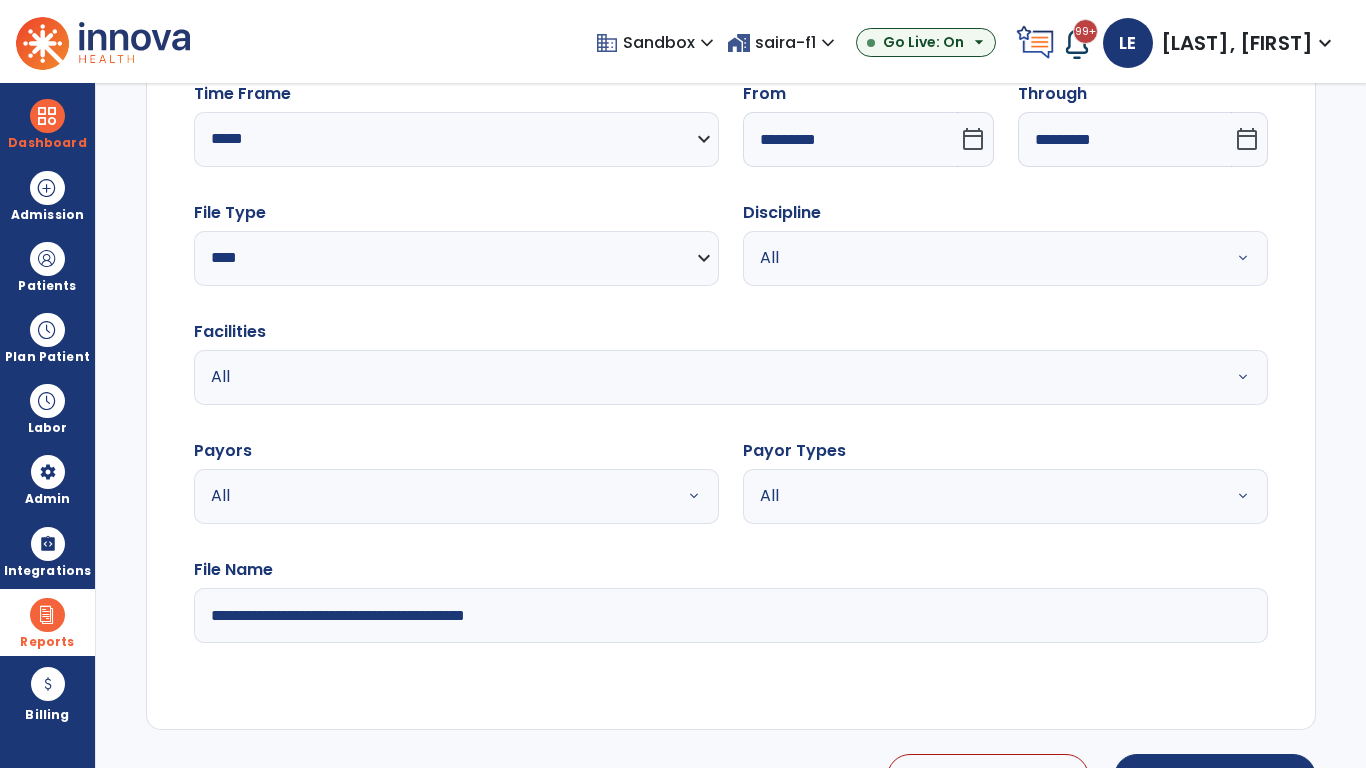click on "All" at bounding box center (981, 258) 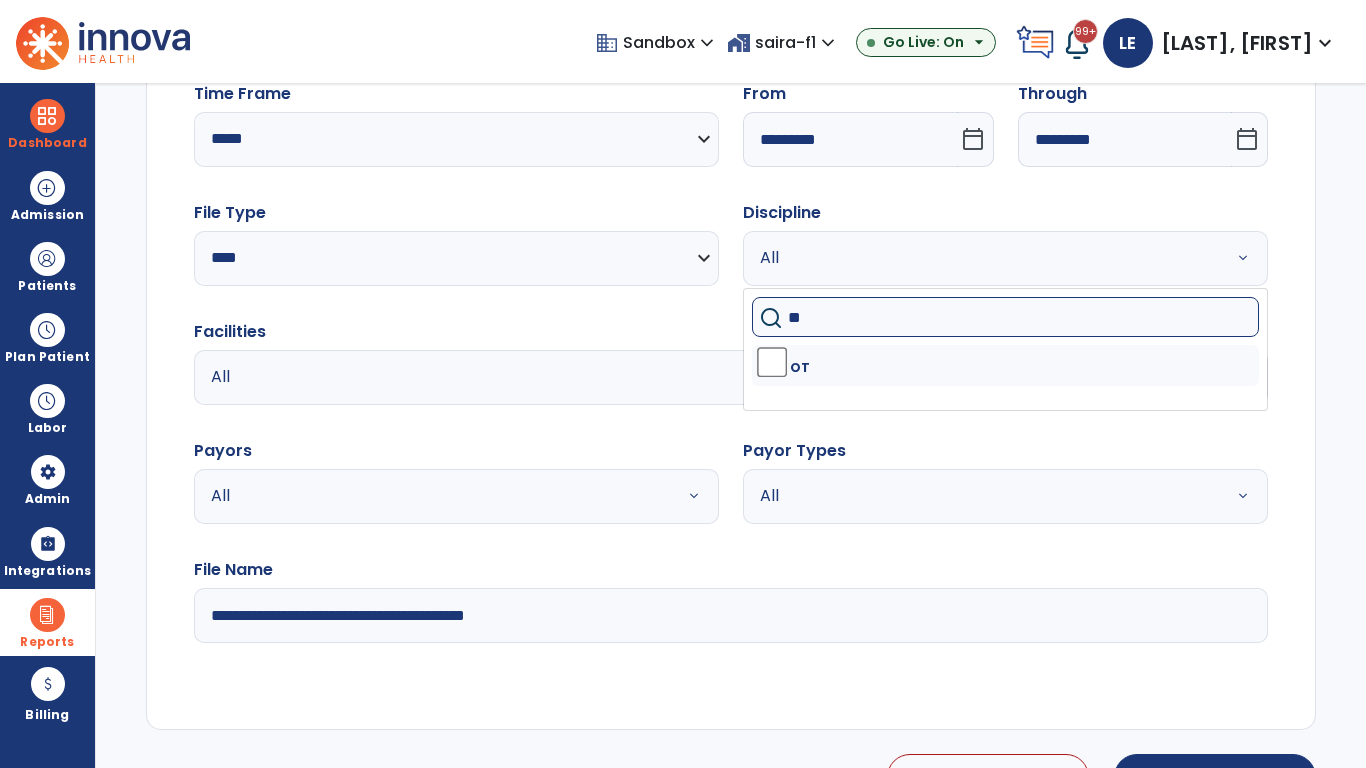 type on "**" 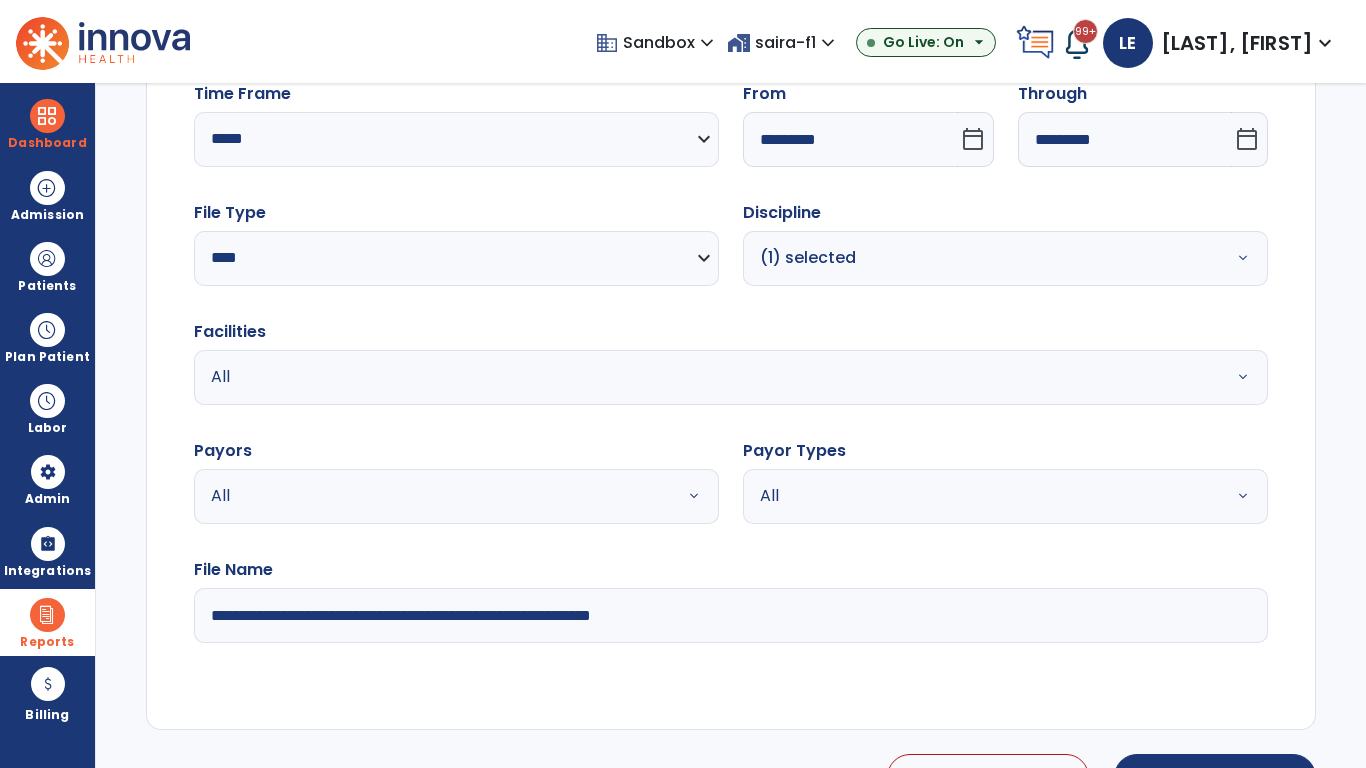 type on "**********" 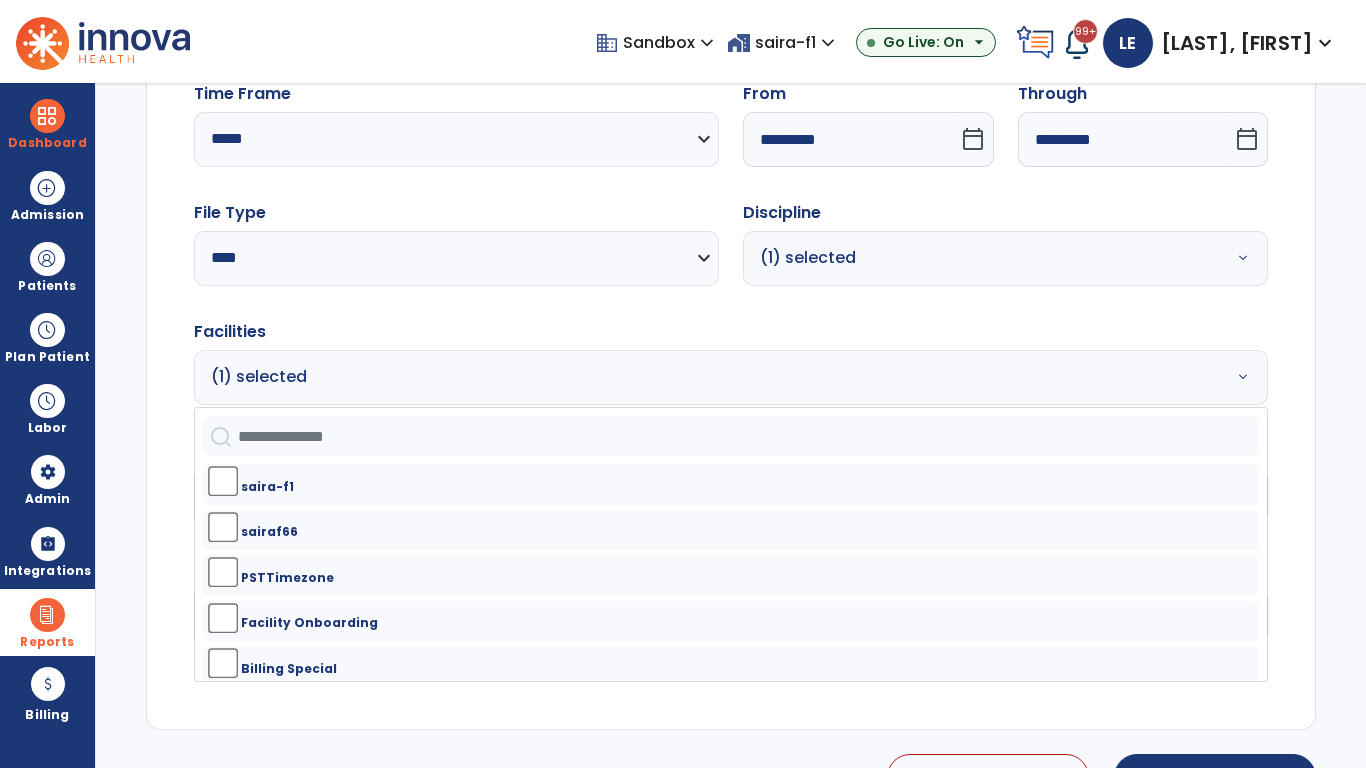 click on "All" at bounding box center (432, 496) 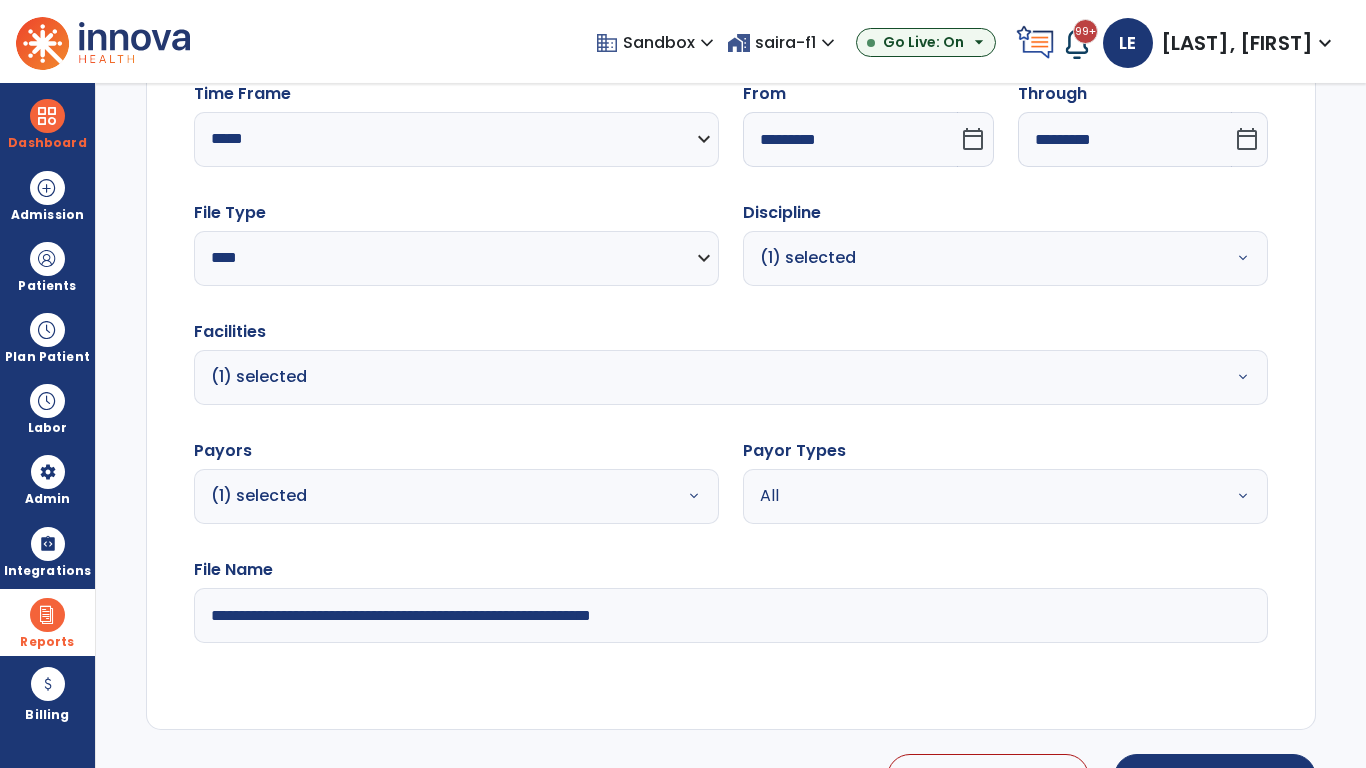 click on "All" at bounding box center (981, 496) 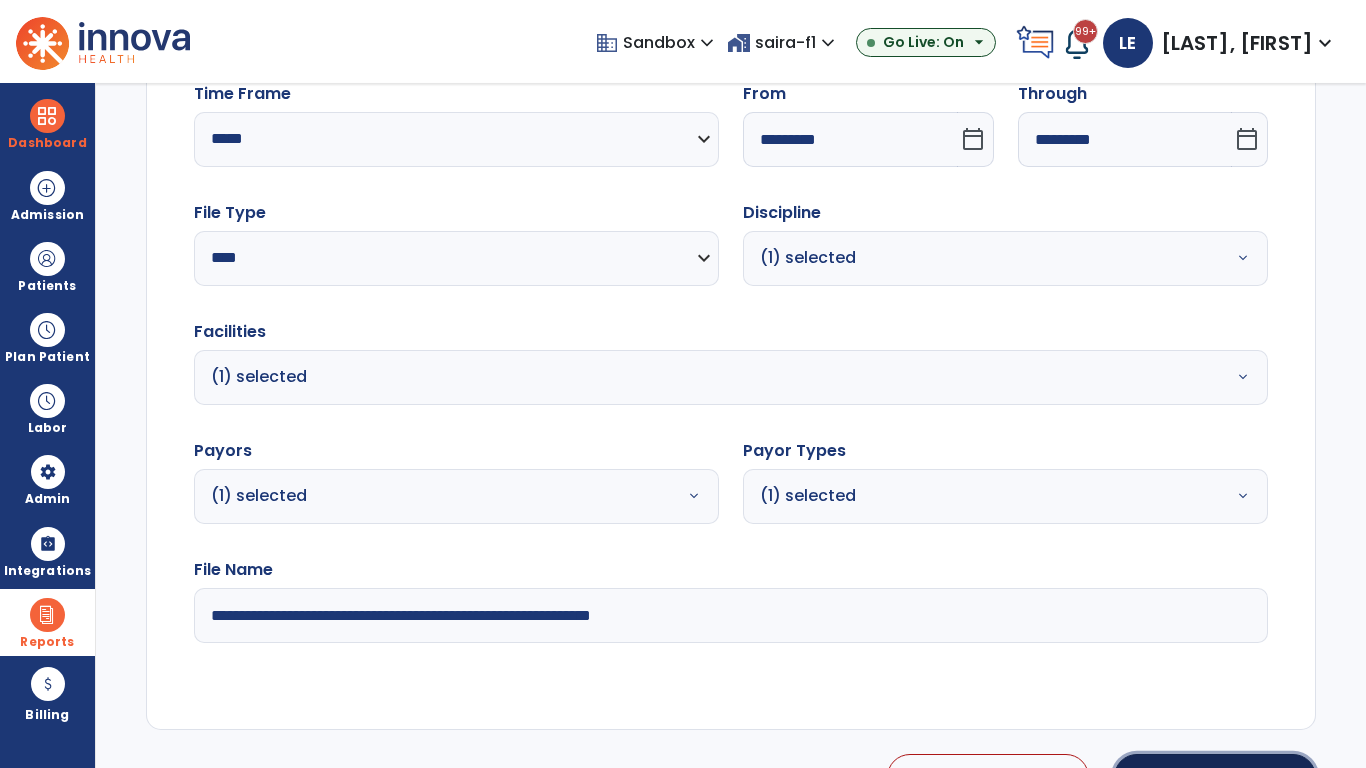 click on "Generate Report" 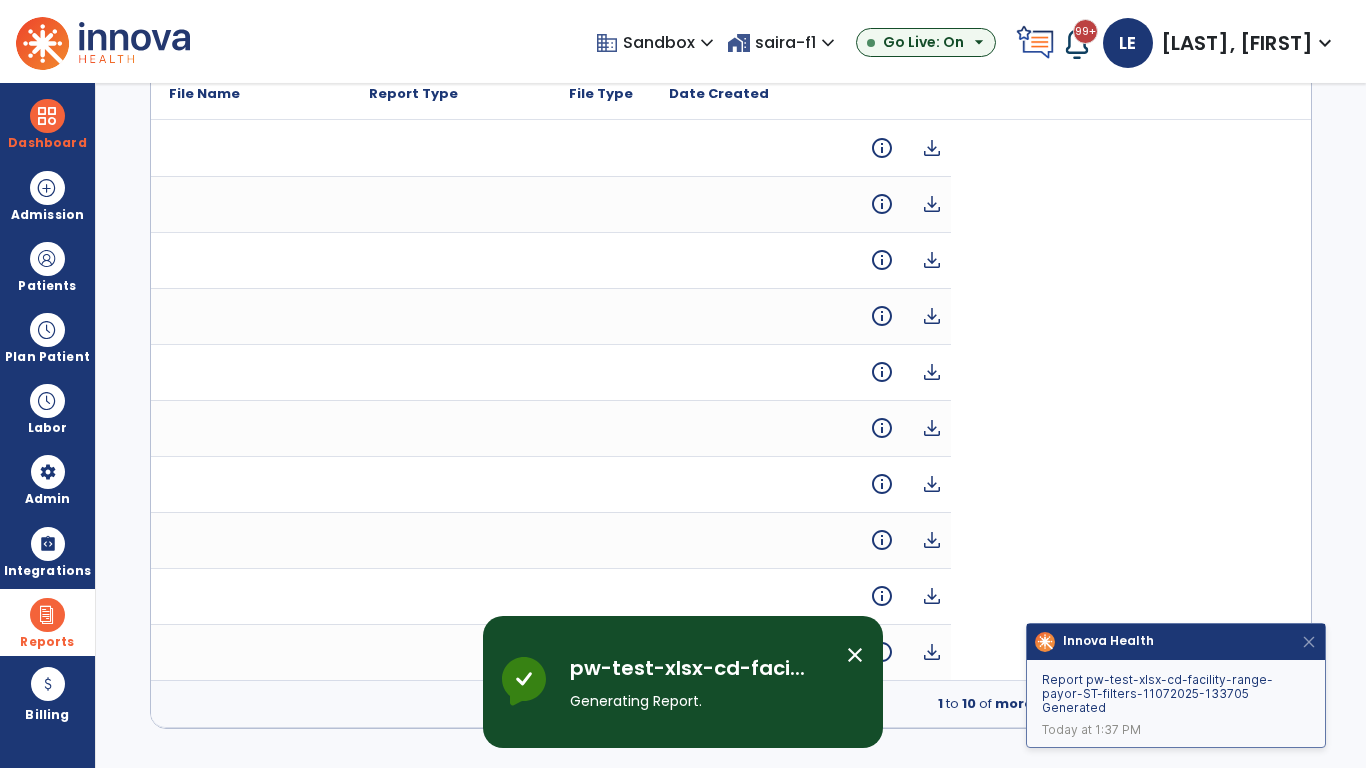scroll, scrollTop: 0, scrollLeft: 0, axis: both 